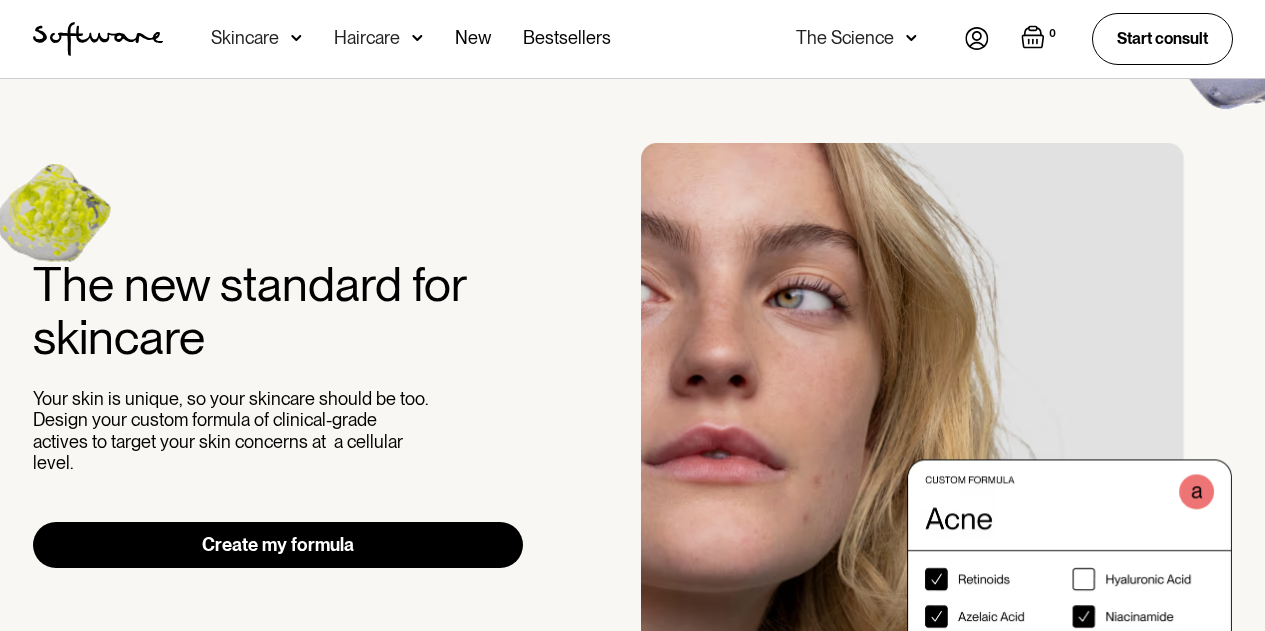 scroll, scrollTop: 0, scrollLeft: 0, axis: both 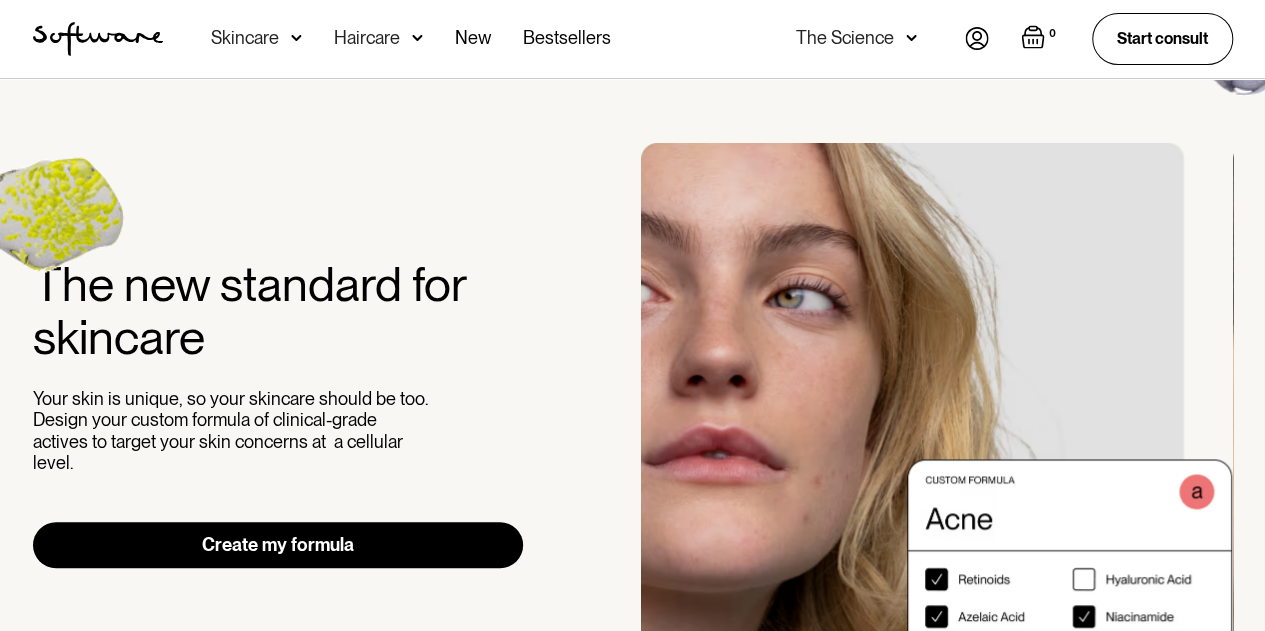 click at bounding box center (977, 38) 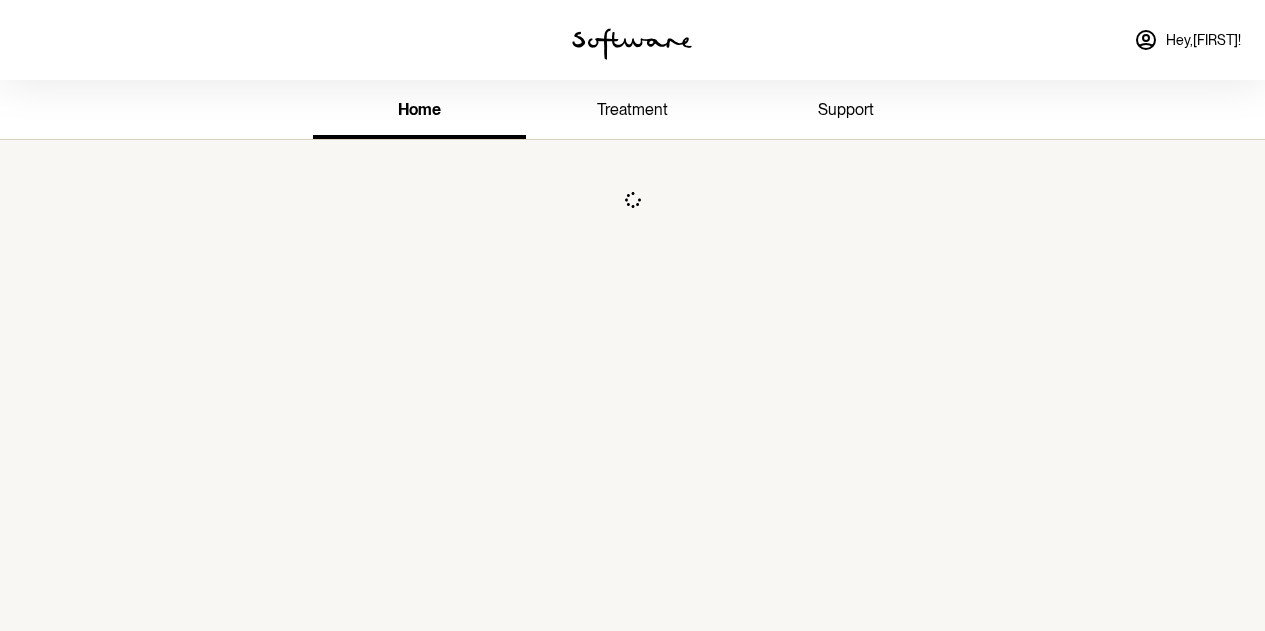 scroll, scrollTop: 0, scrollLeft: 0, axis: both 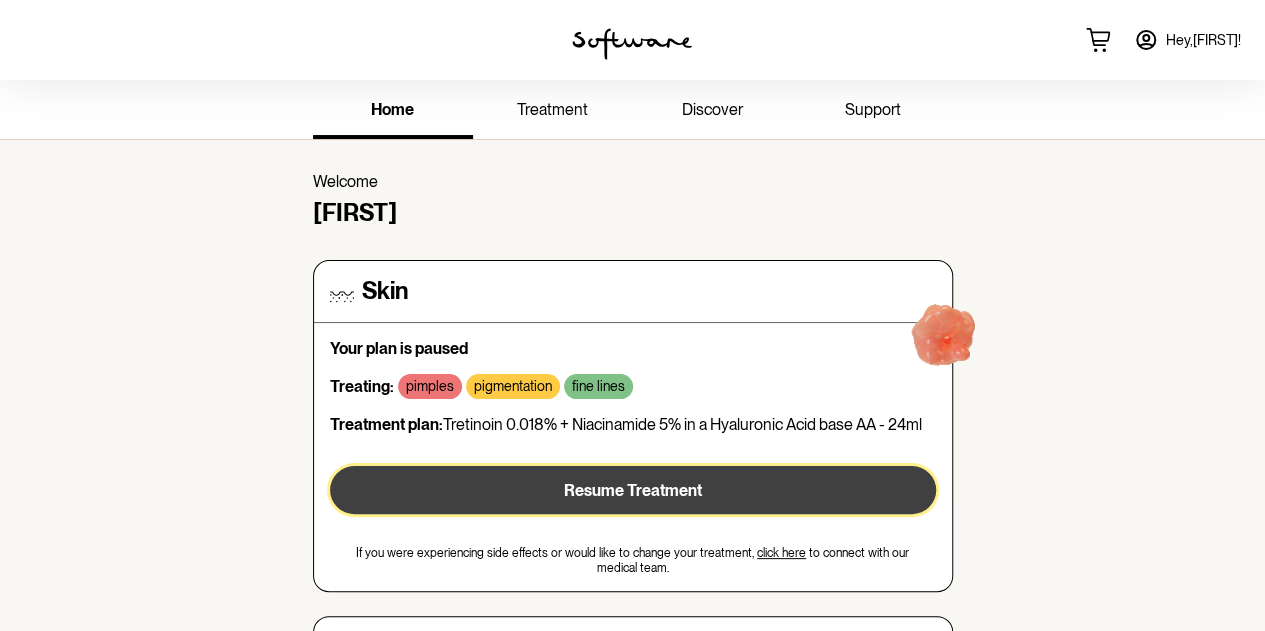 click on "Resume Treatment" at bounding box center (633, 490) 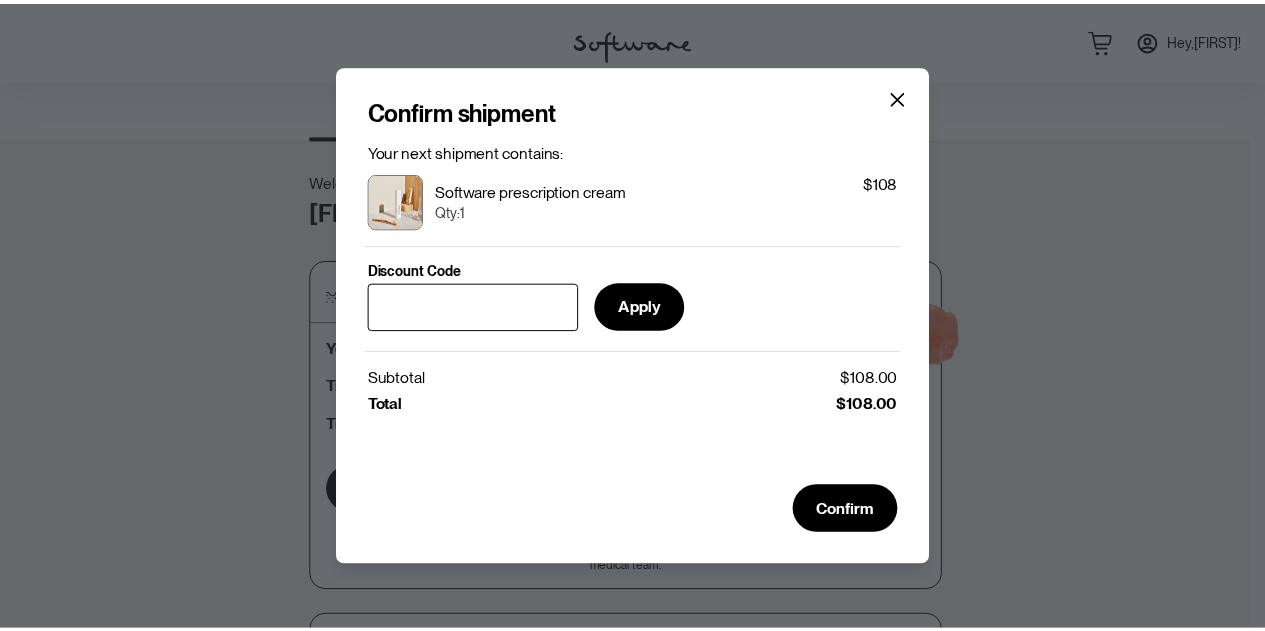 scroll, scrollTop: 4, scrollLeft: 0, axis: vertical 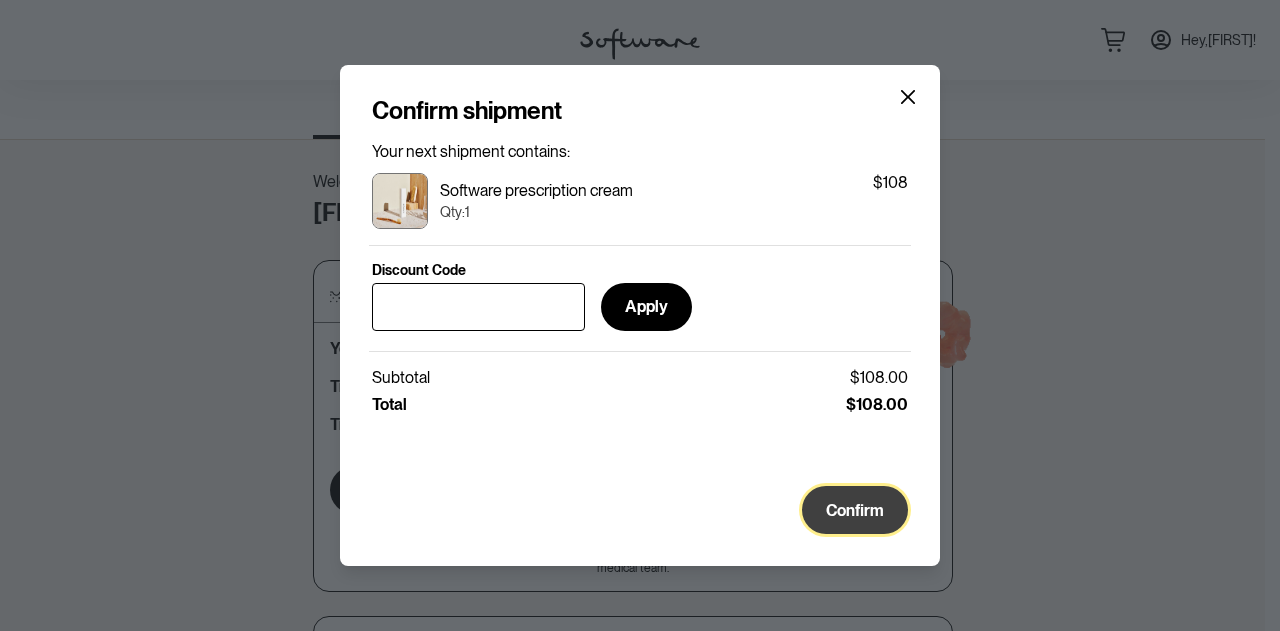click on "Confirm" at bounding box center (855, 510) 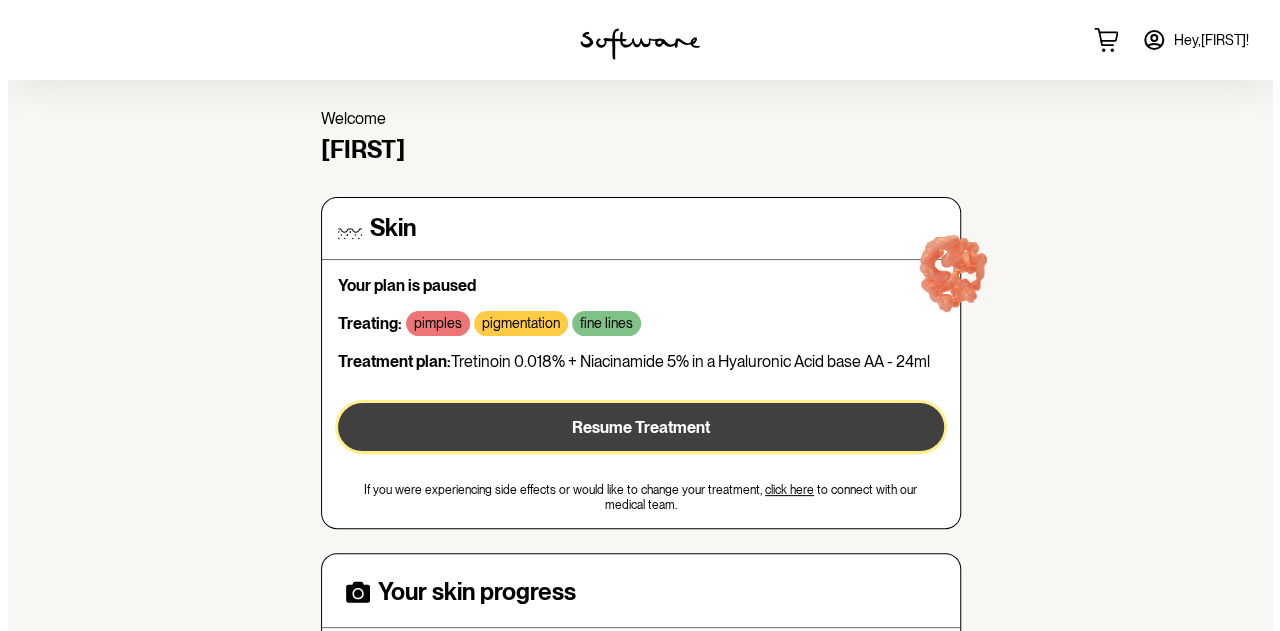 scroll, scrollTop: 59, scrollLeft: 0, axis: vertical 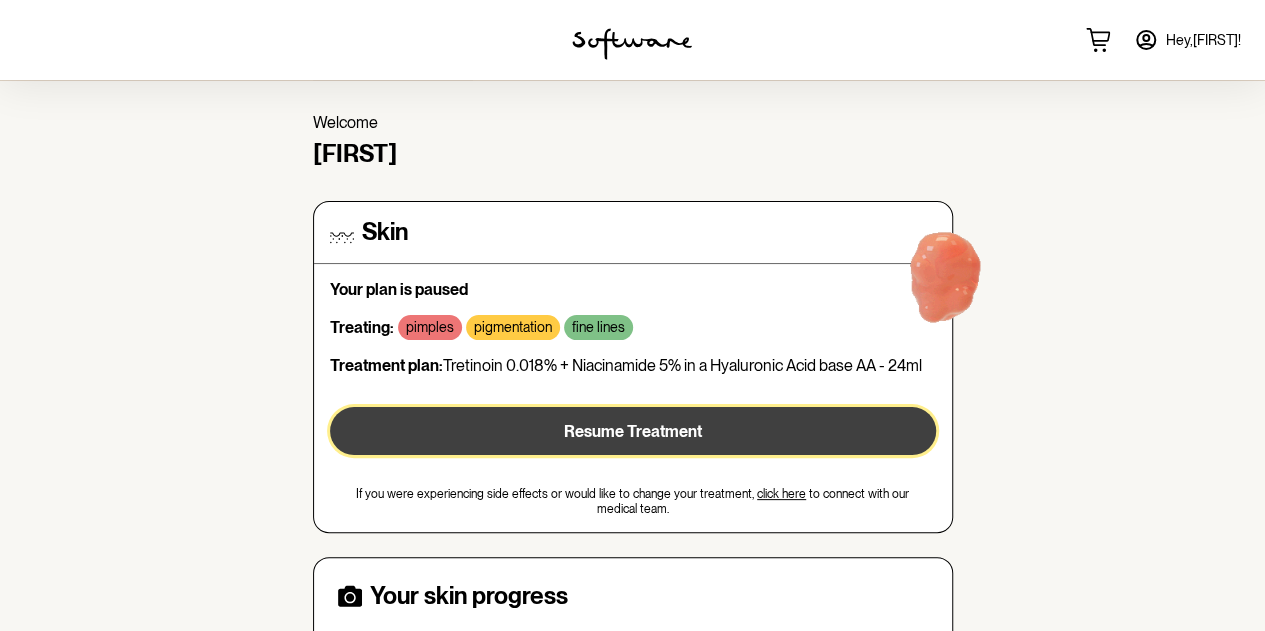 click on "Resume Treatment" at bounding box center [633, 431] 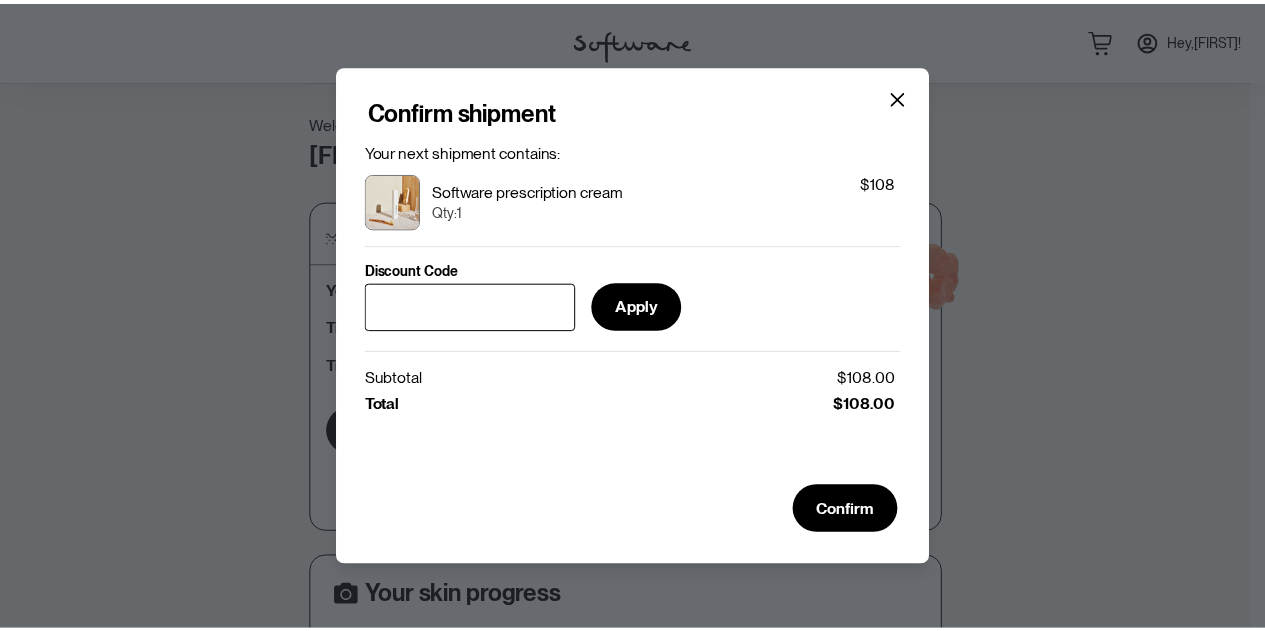scroll, scrollTop: 0, scrollLeft: 2, axis: horizontal 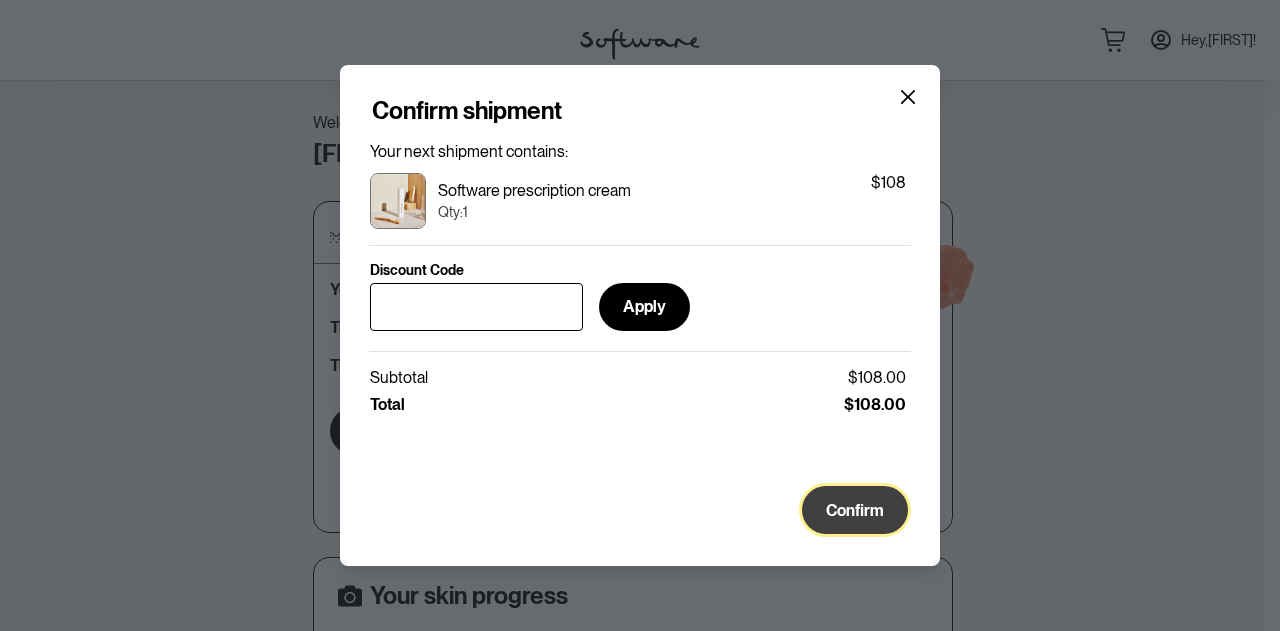 click on "Confirm" at bounding box center [855, 510] 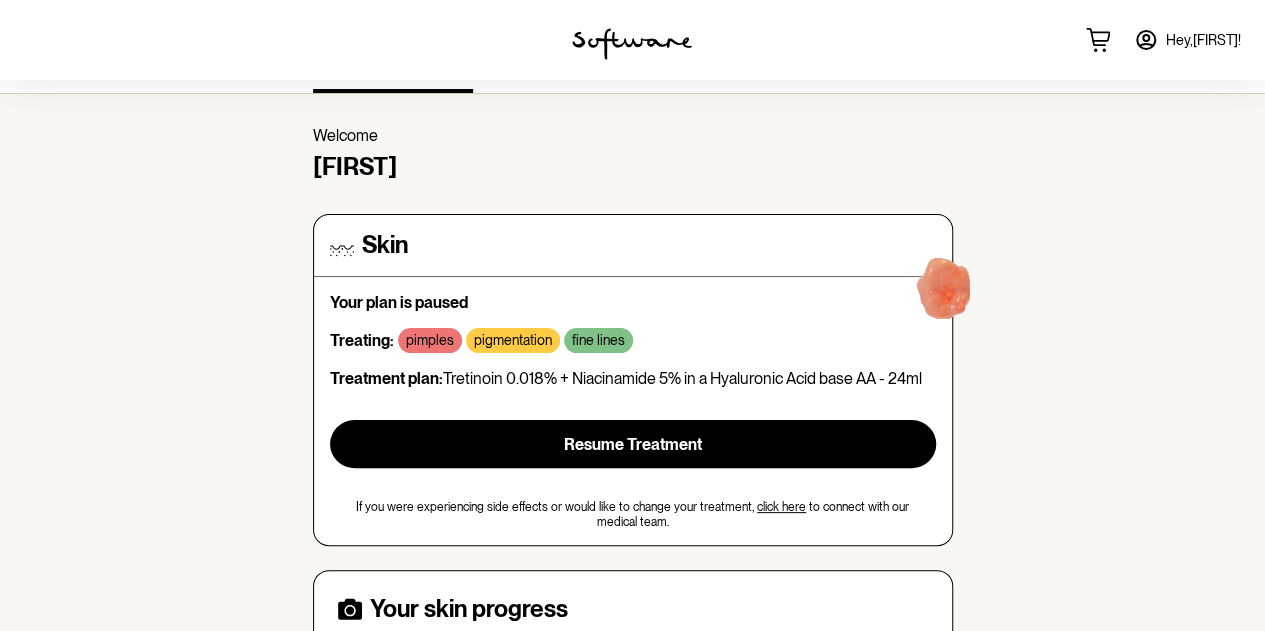 scroll, scrollTop: 0, scrollLeft: 0, axis: both 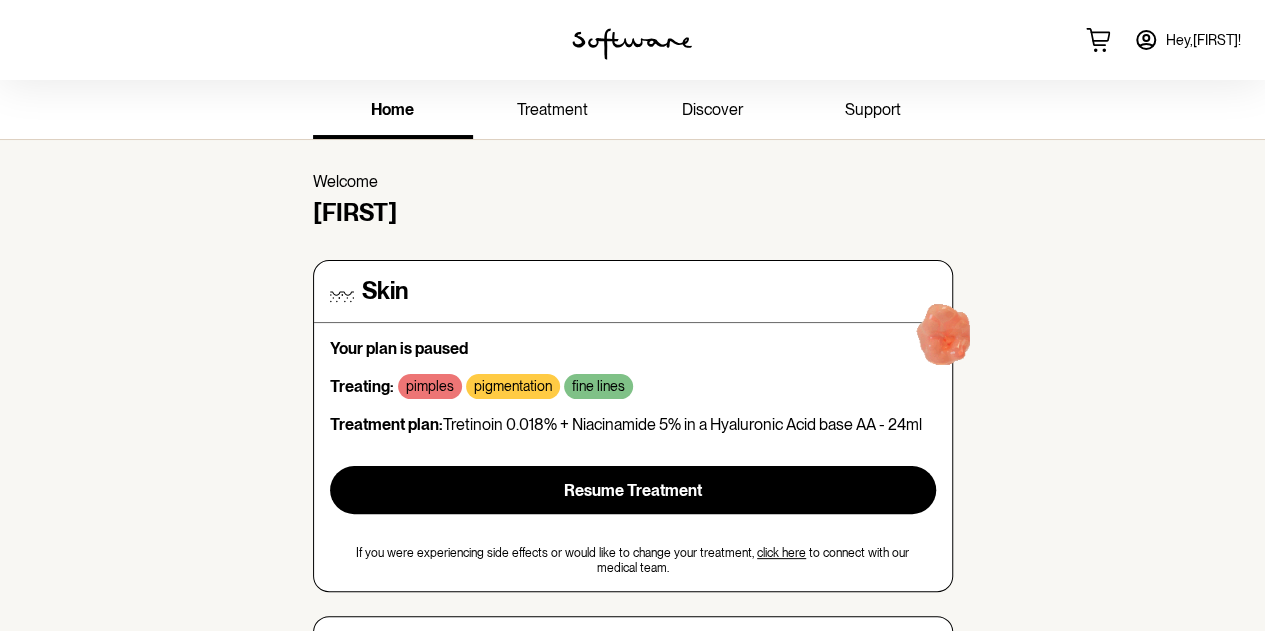 click on "Hey, [FIRST] !" at bounding box center [1203, 40] 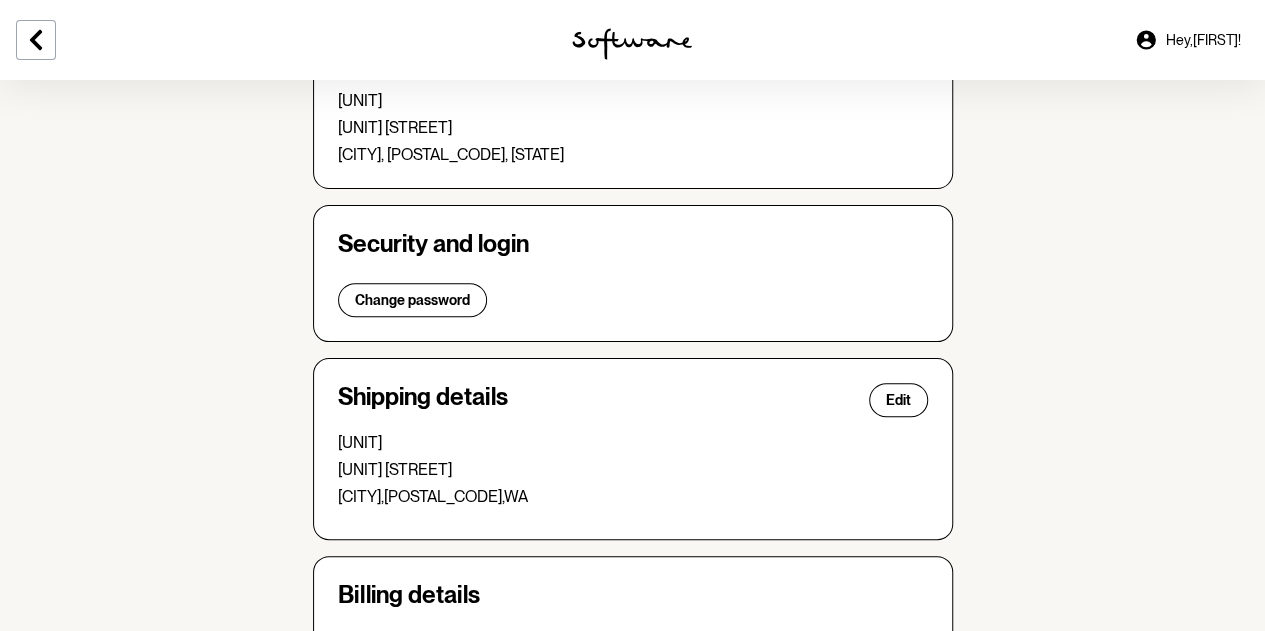 scroll, scrollTop: 0, scrollLeft: 0, axis: both 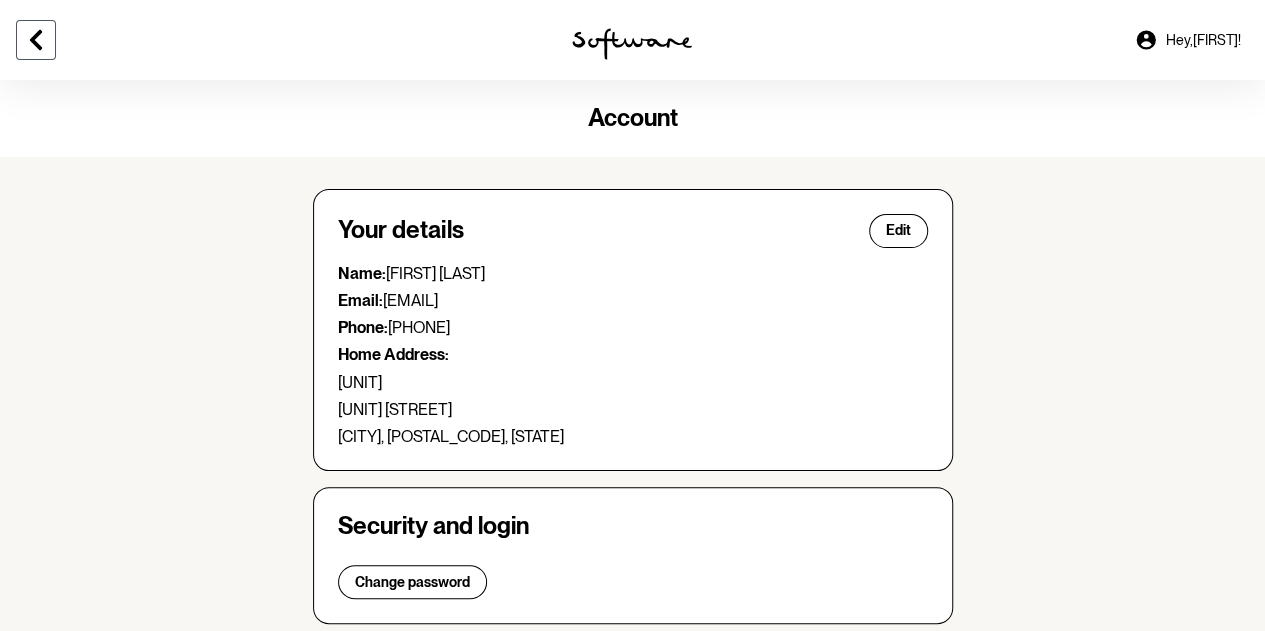 click 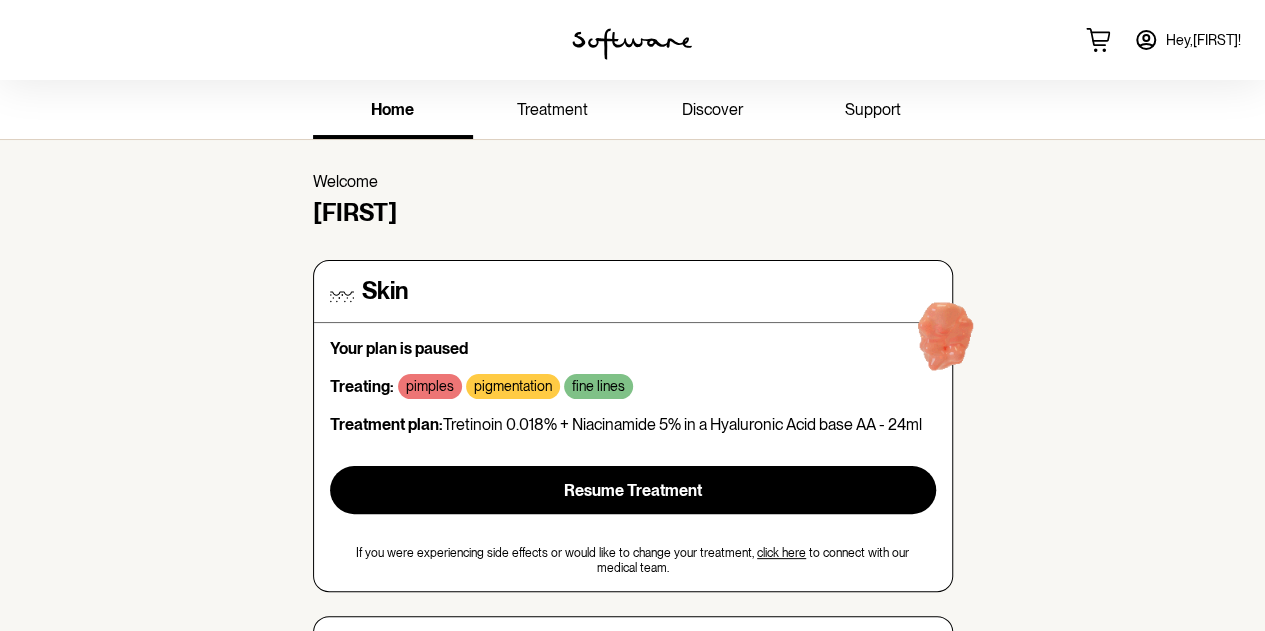click on "support" at bounding box center (873, 111) 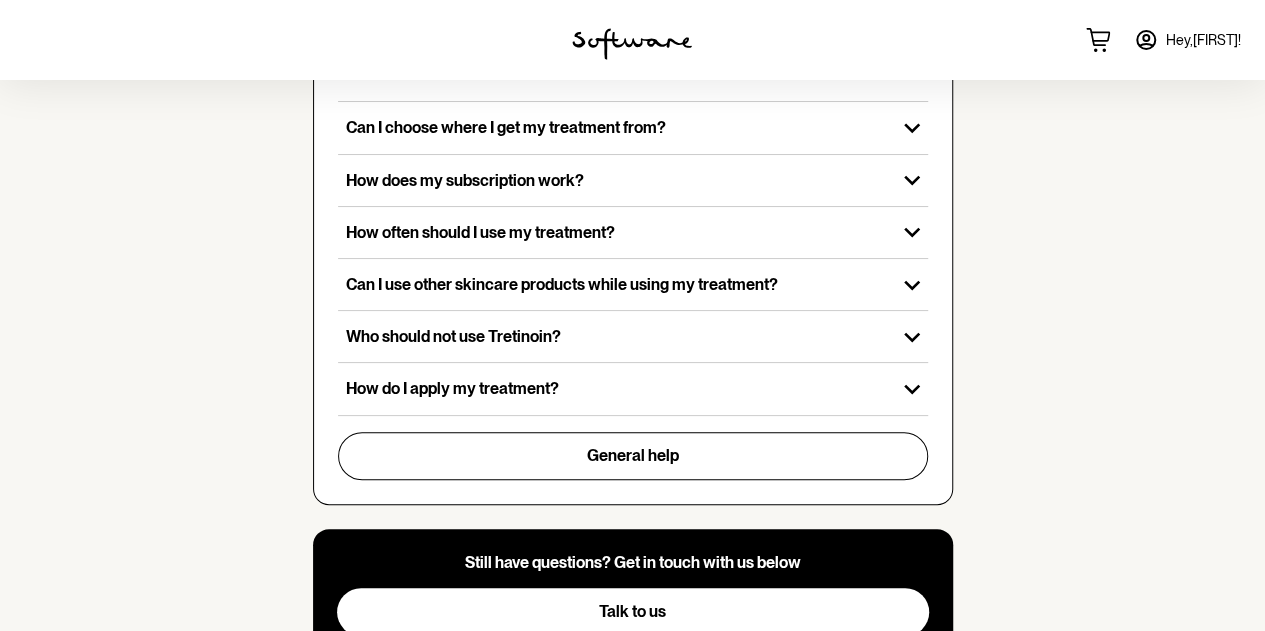 scroll, scrollTop: 777, scrollLeft: 0, axis: vertical 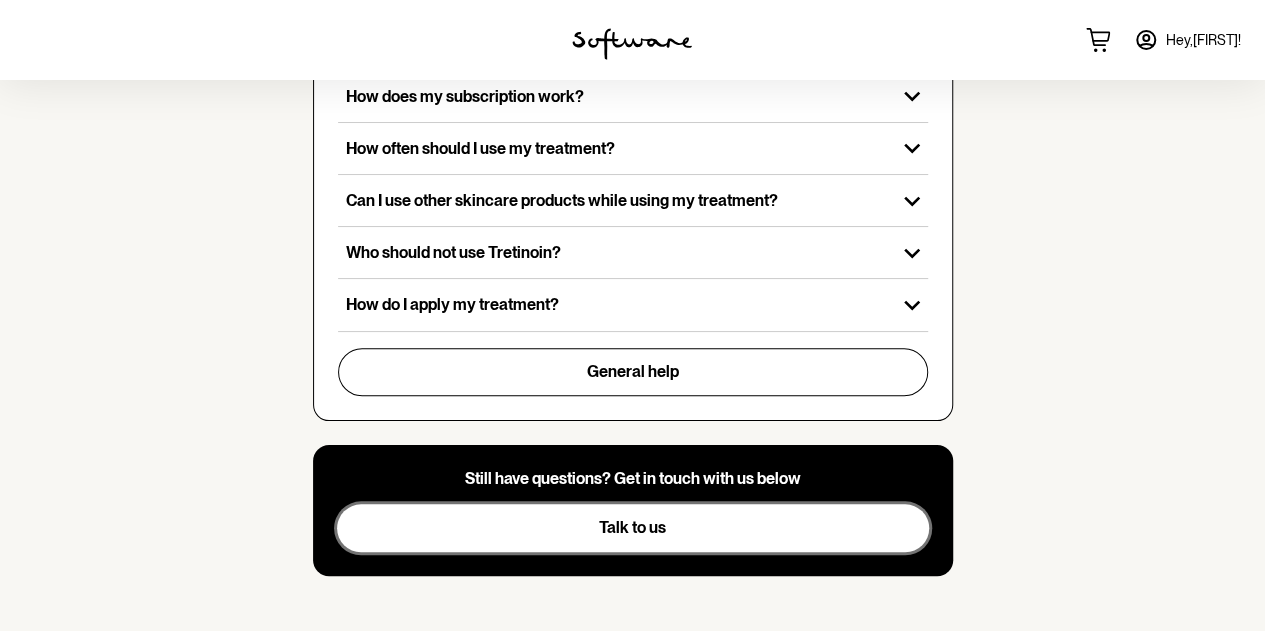 click on "Talk to us" at bounding box center [632, 527] 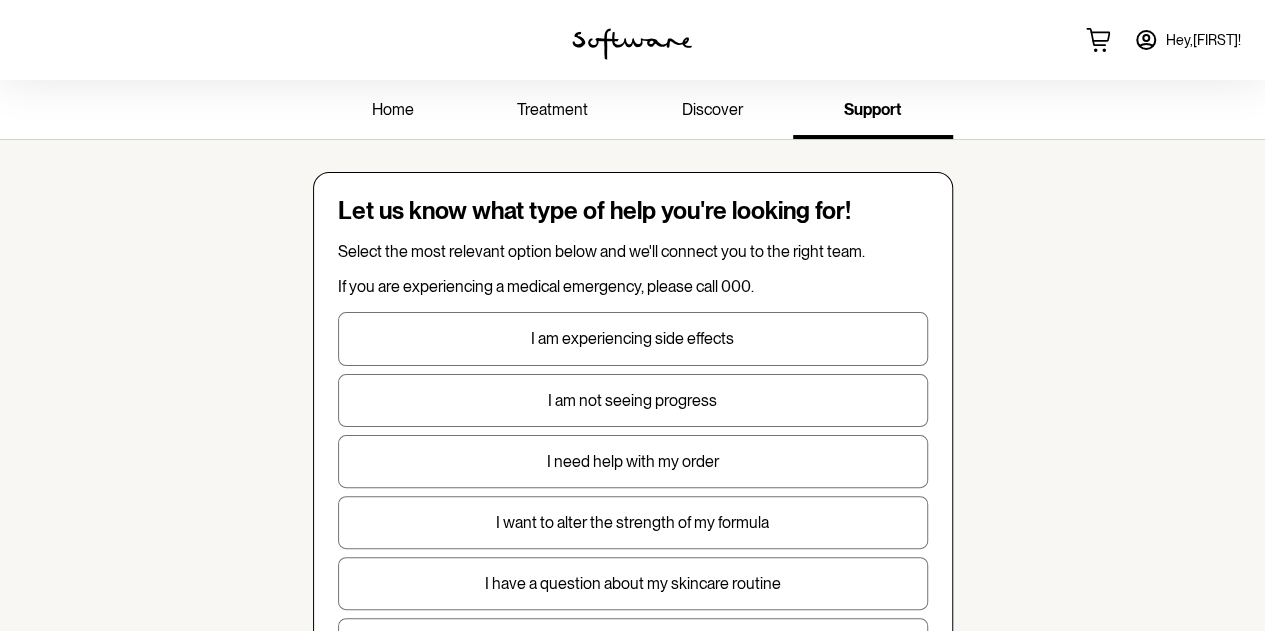 click on "home" at bounding box center [393, 111] 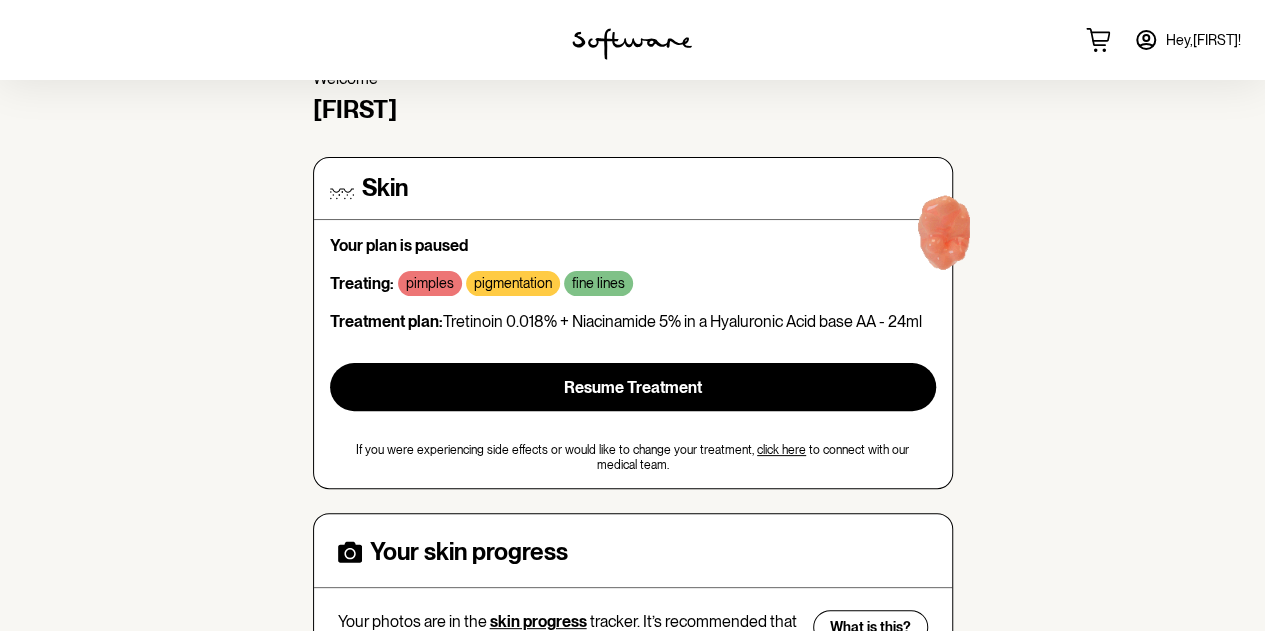scroll, scrollTop: 125, scrollLeft: 0, axis: vertical 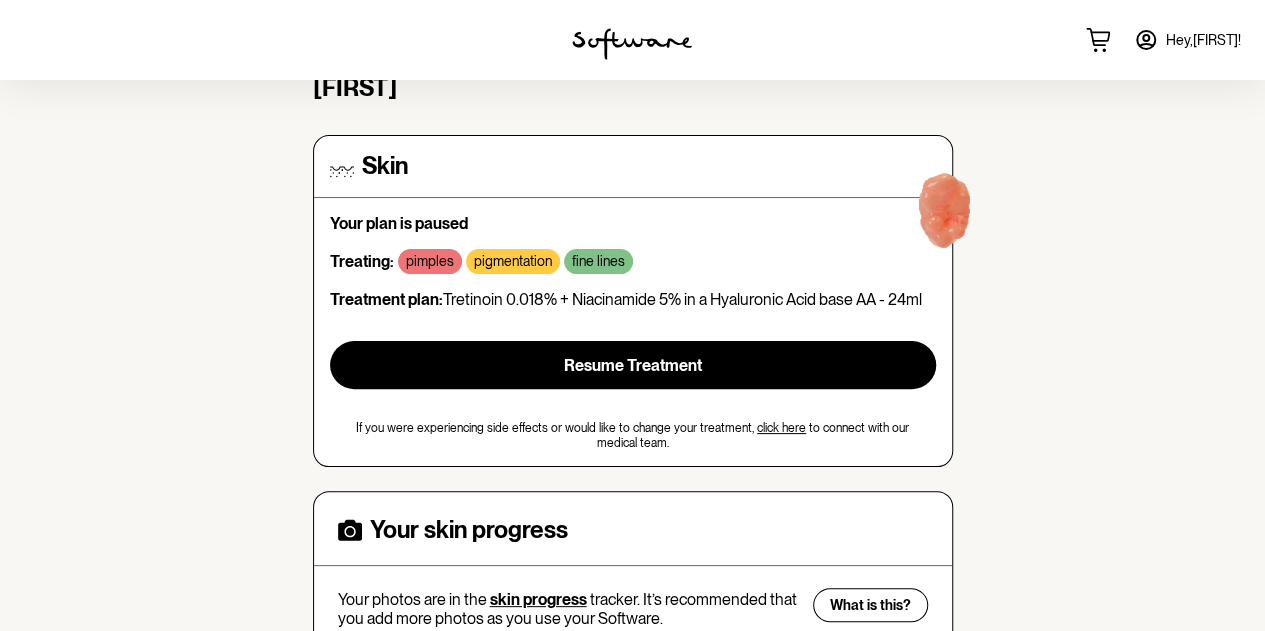 click on "Hey, [FIRST] !" at bounding box center (1203, 40) 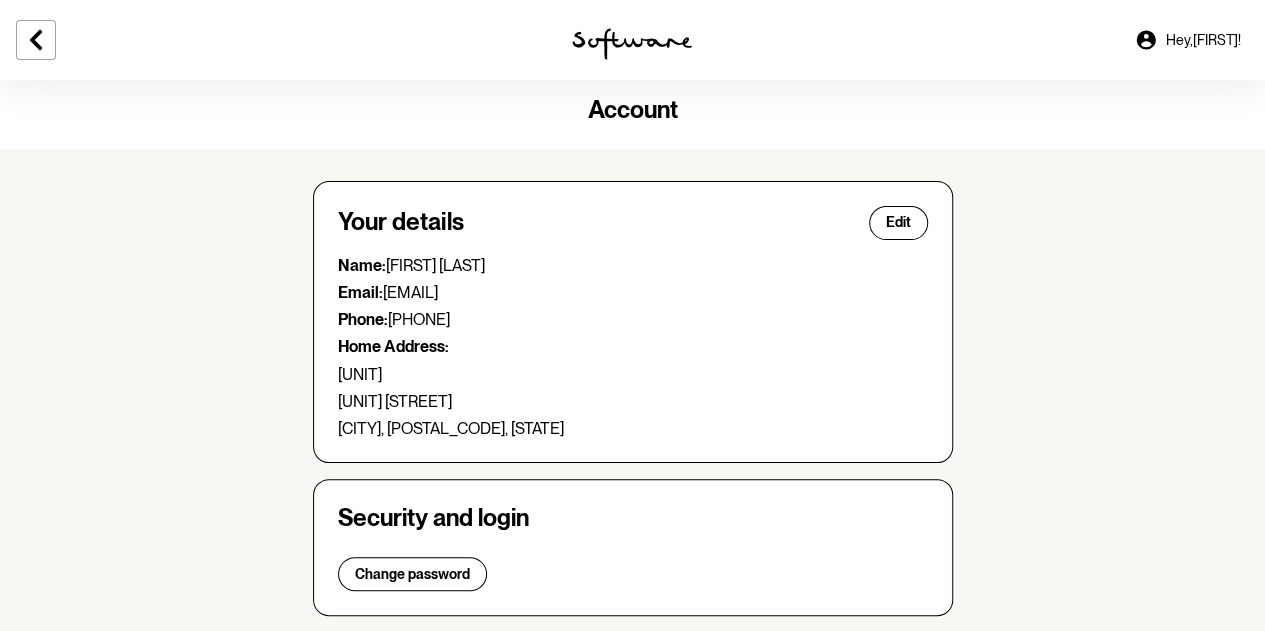scroll, scrollTop: 0, scrollLeft: 0, axis: both 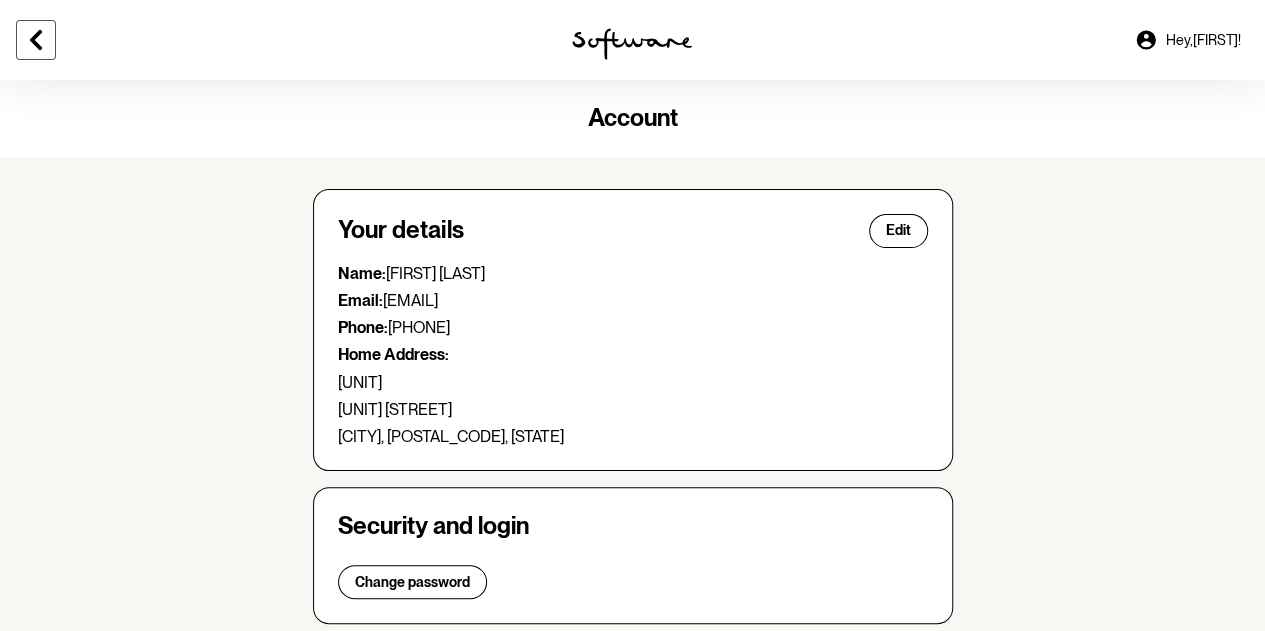 click at bounding box center (36, 40) 